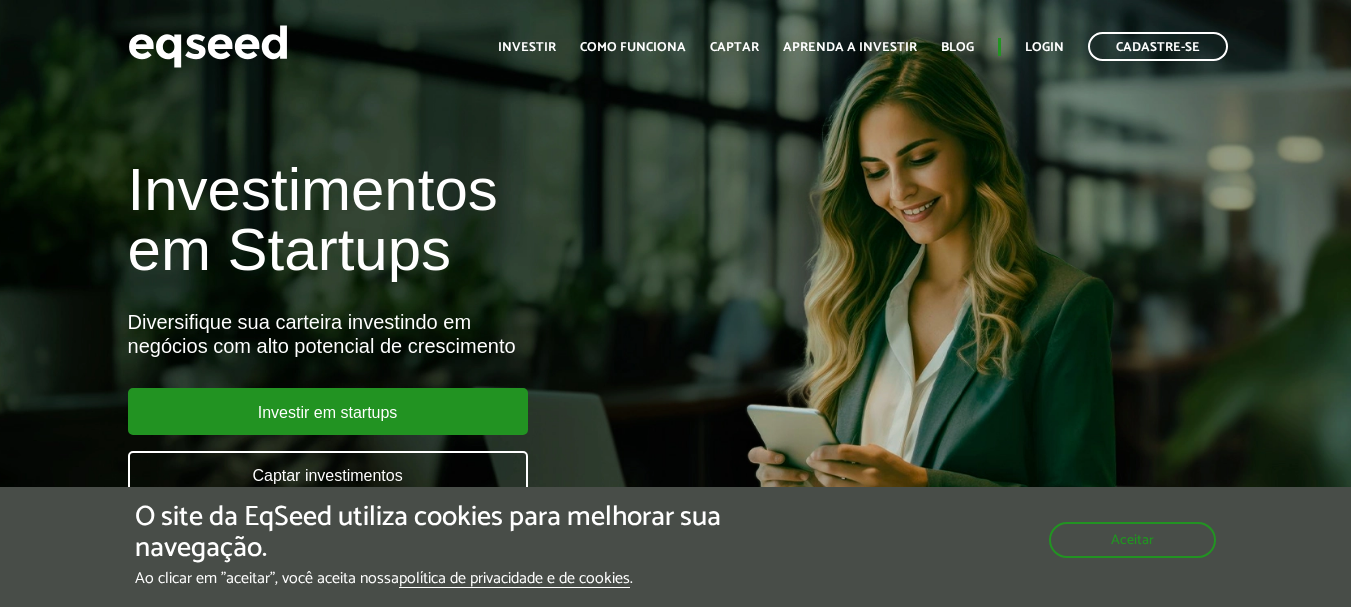 scroll, scrollTop: 0, scrollLeft: 0, axis: both 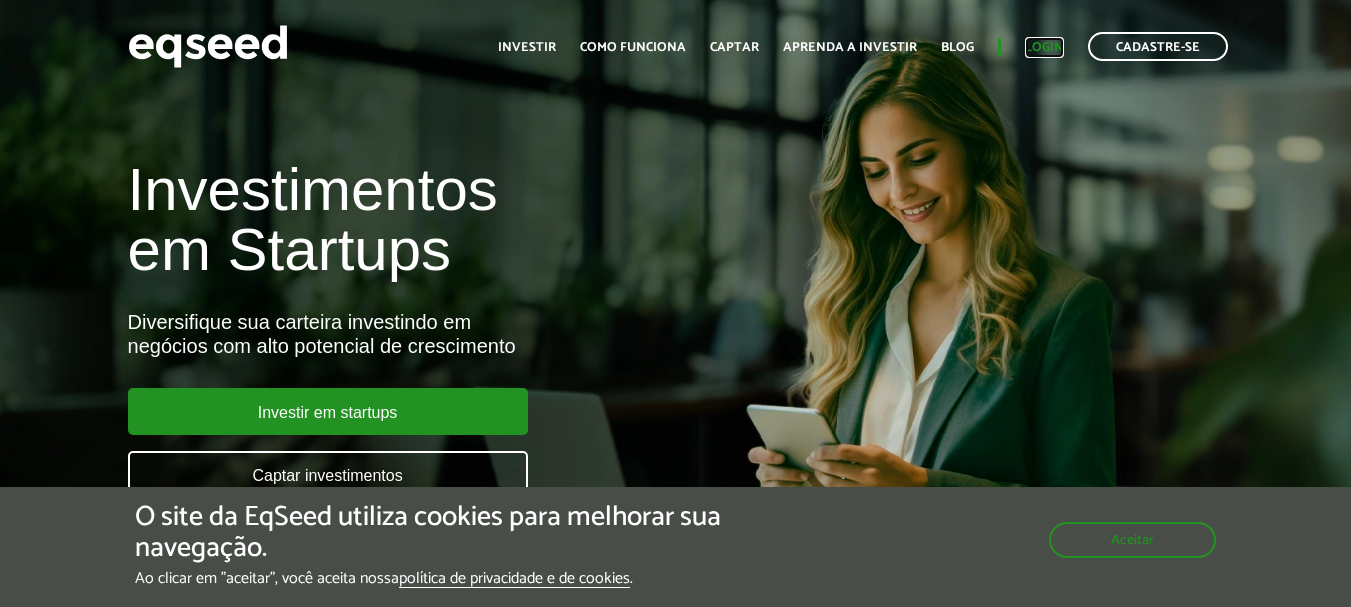 click on "Login" at bounding box center [1044, 47] 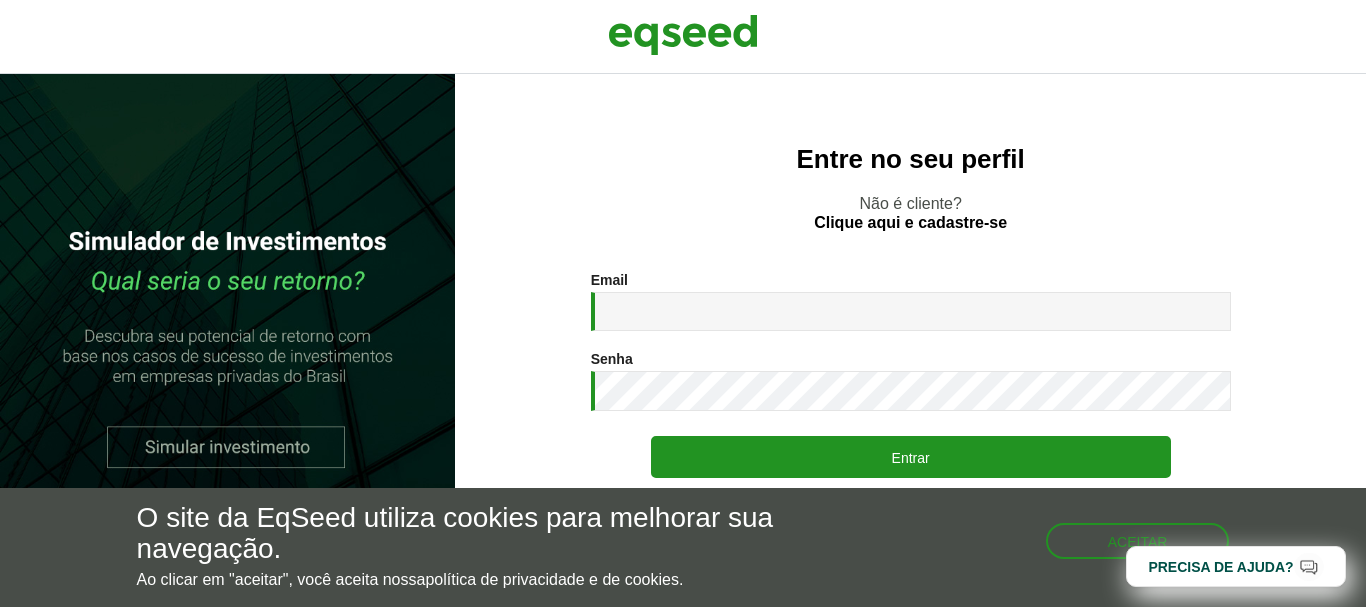 scroll, scrollTop: 0, scrollLeft: 0, axis: both 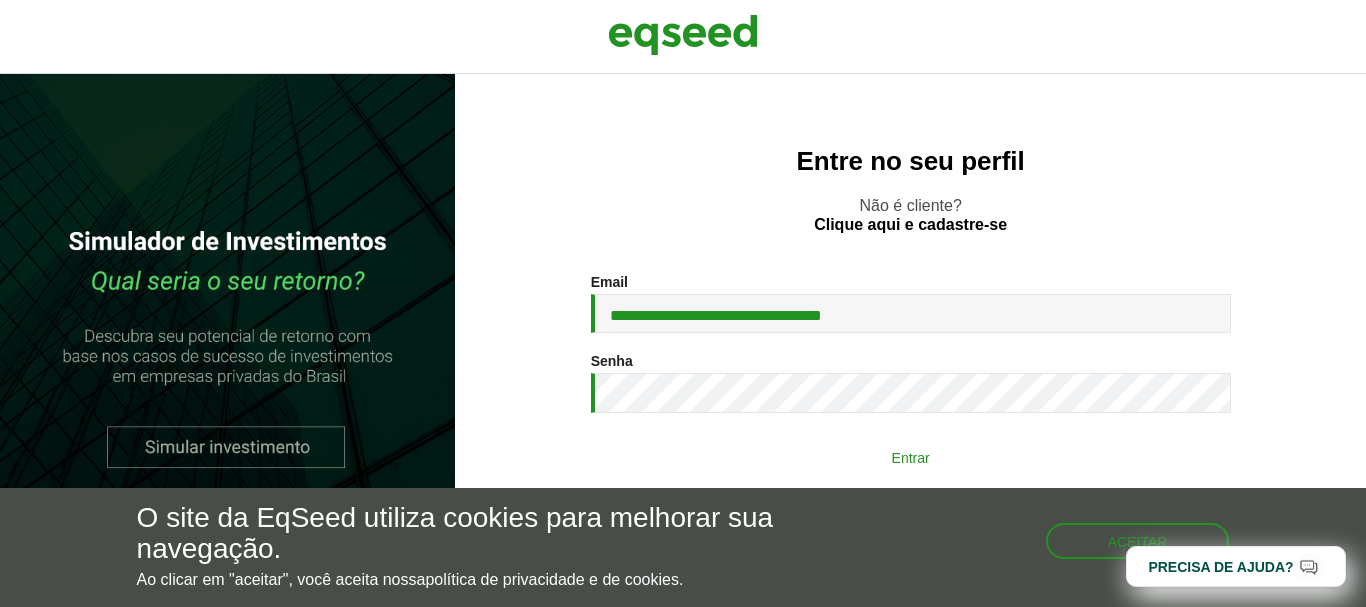 click on "Entrar" at bounding box center [911, 457] 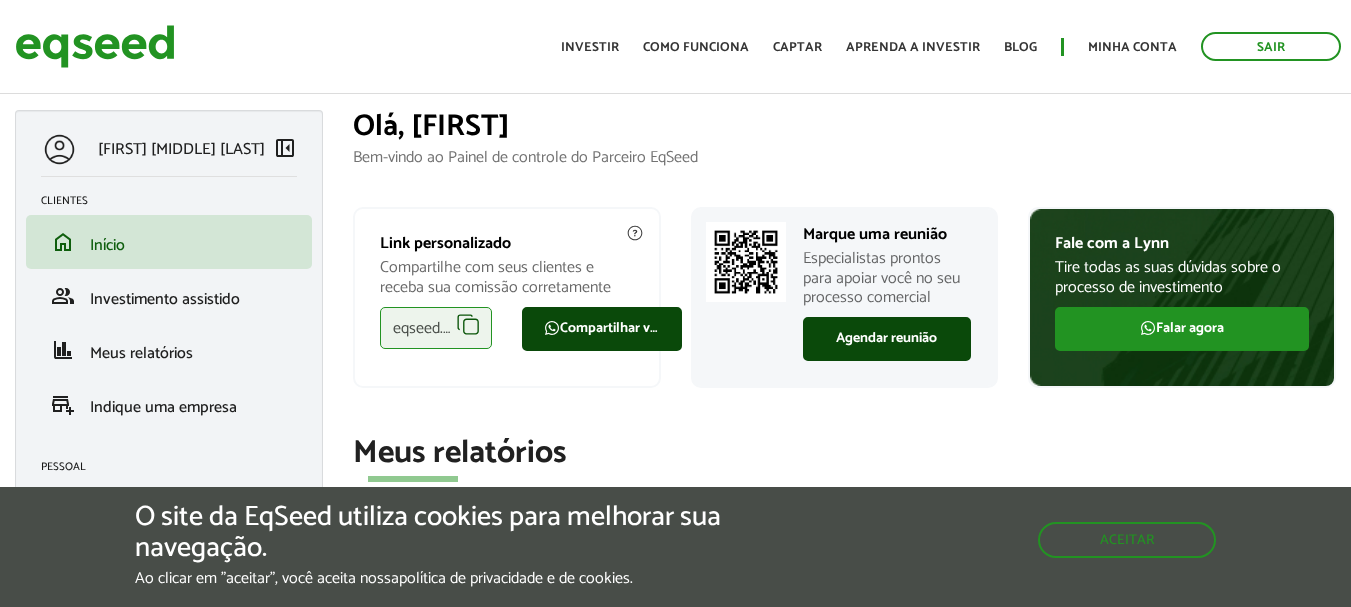 scroll, scrollTop: 0, scrollLeft: 0, axis: both 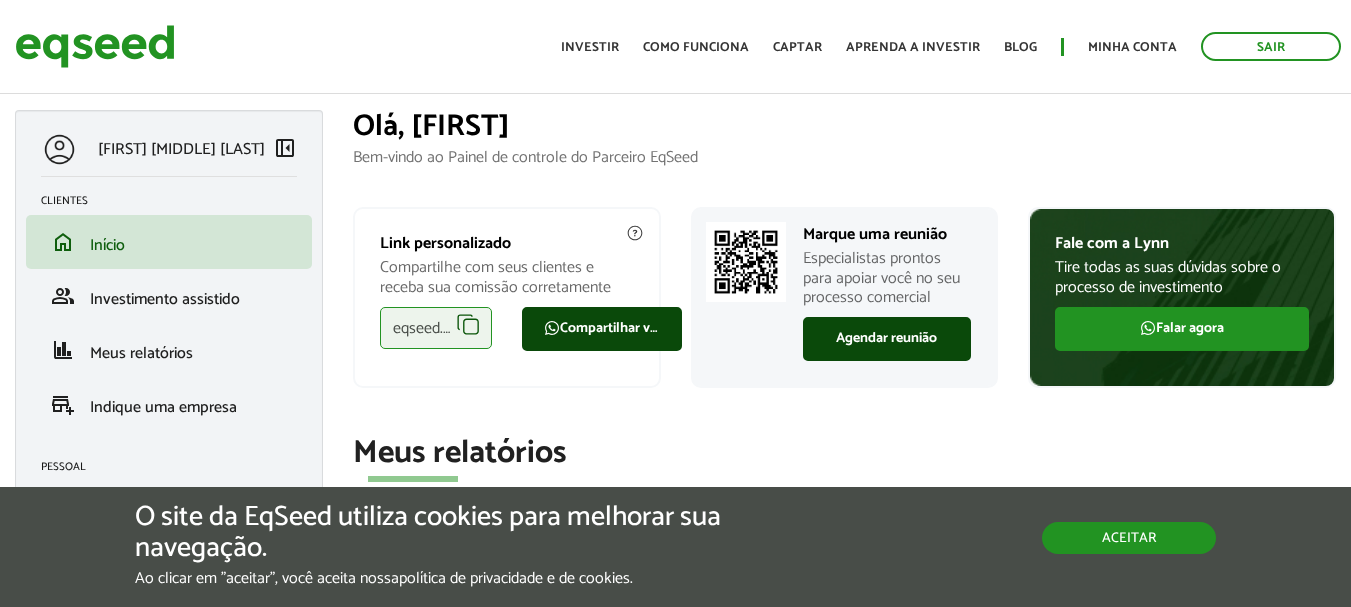 click on "Aceitar" at bounding box center (1129, 538) 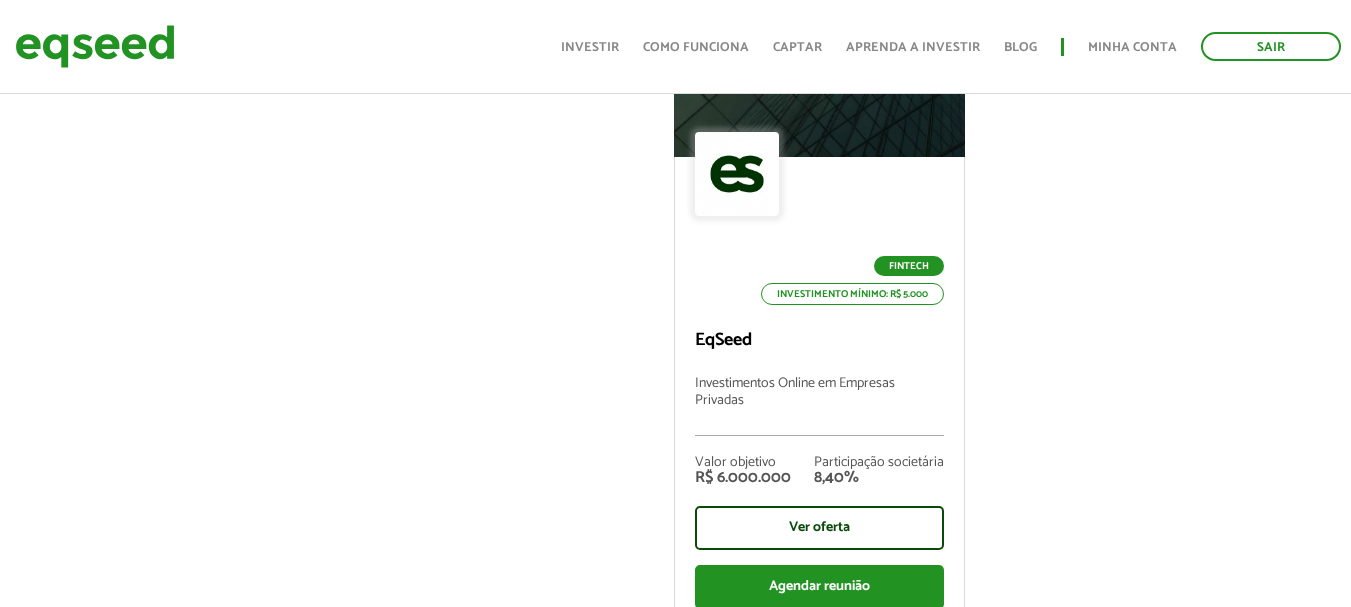 scroll, scrollTop: 1000, scrollLeft: 0, axis: vertical 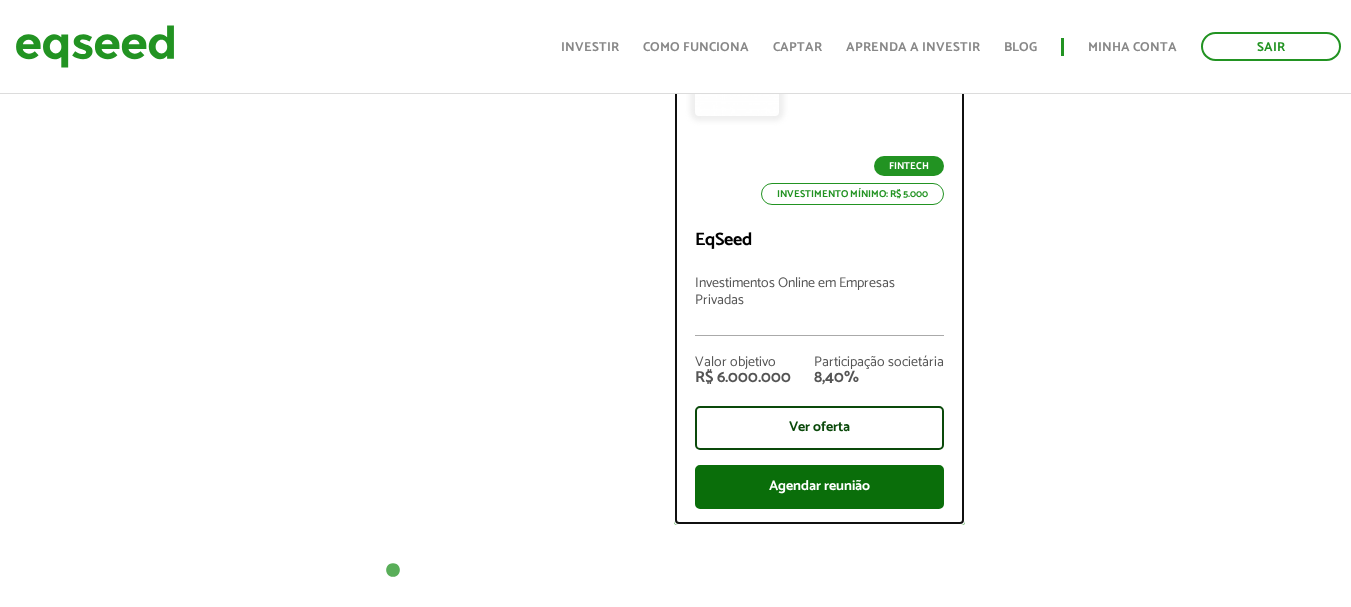 click on "Agendar reunião" at bounding box center (819, 487) 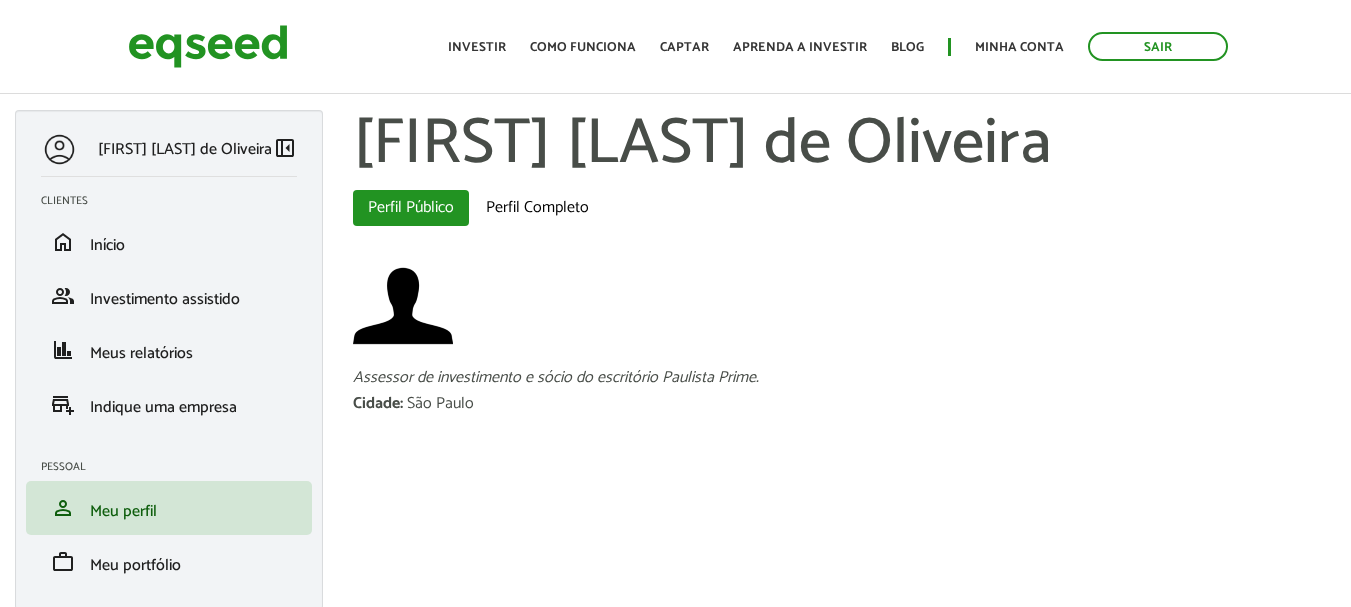 scroll, scrollTop: 0, scrollLeft: 0, axis: both 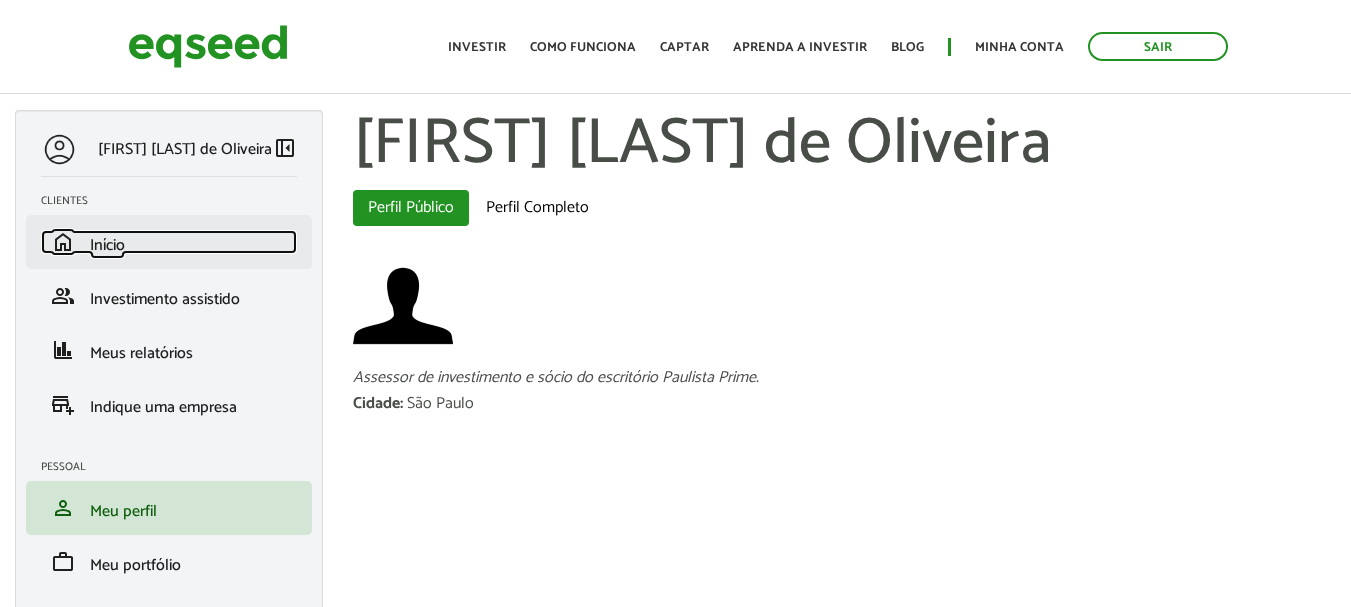 click on "Início" at bounding box center (107, 245) 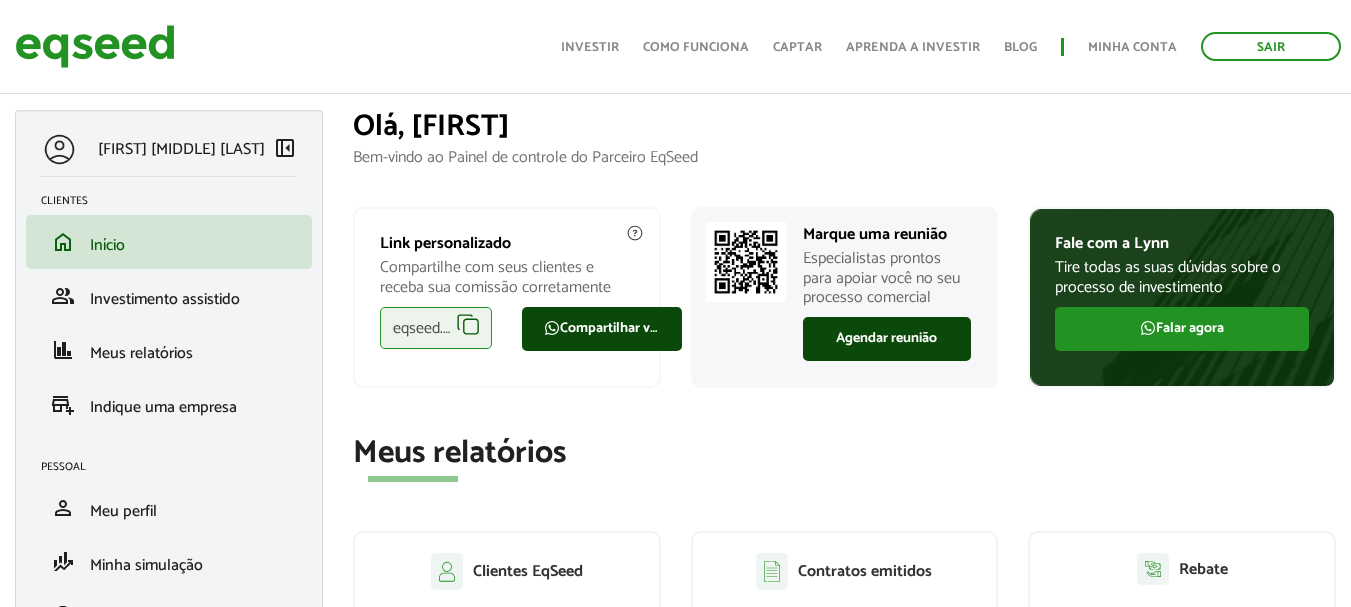 scroll, scrollTop: 400, scrollLeft: 0, axis: vertical 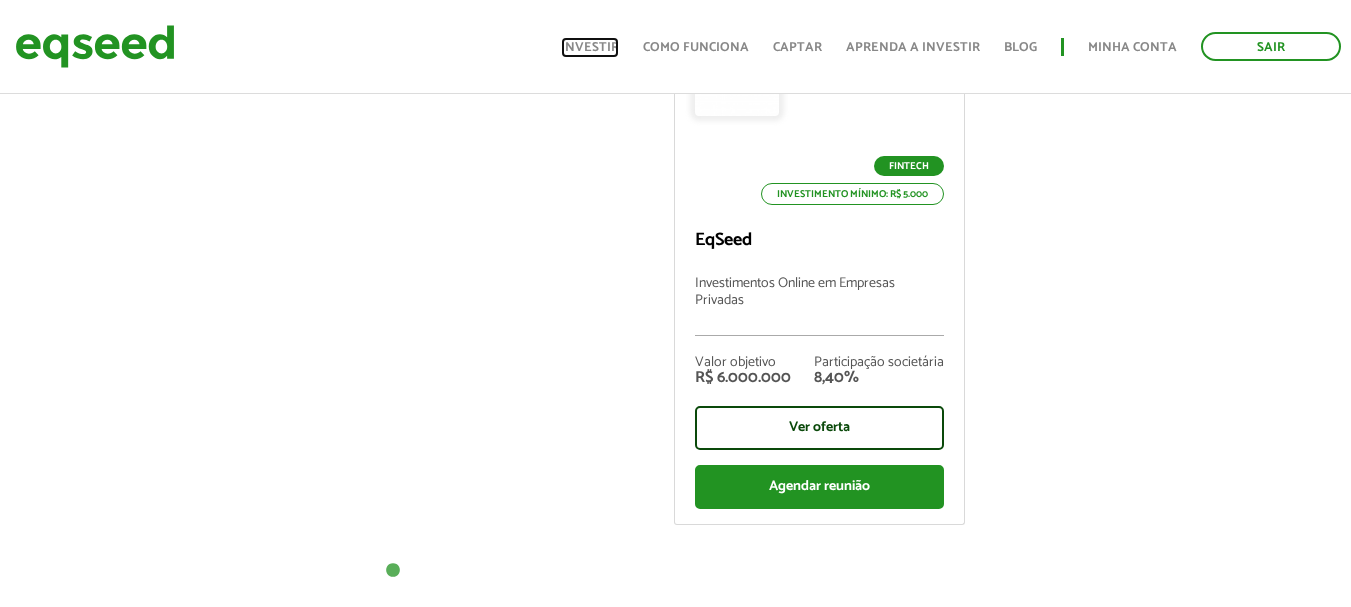 click on "Investir" at bounding box center [590, 47] 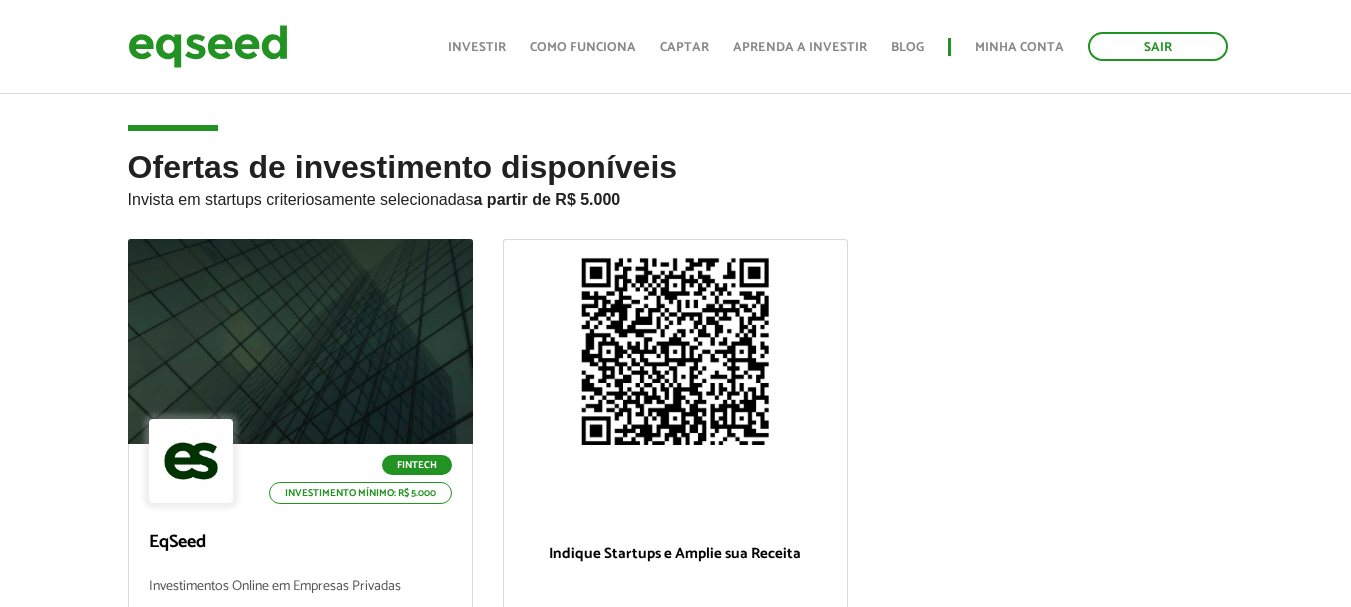 scroll, scrollTop: 700, scrollLeft: 0, axis: vertical 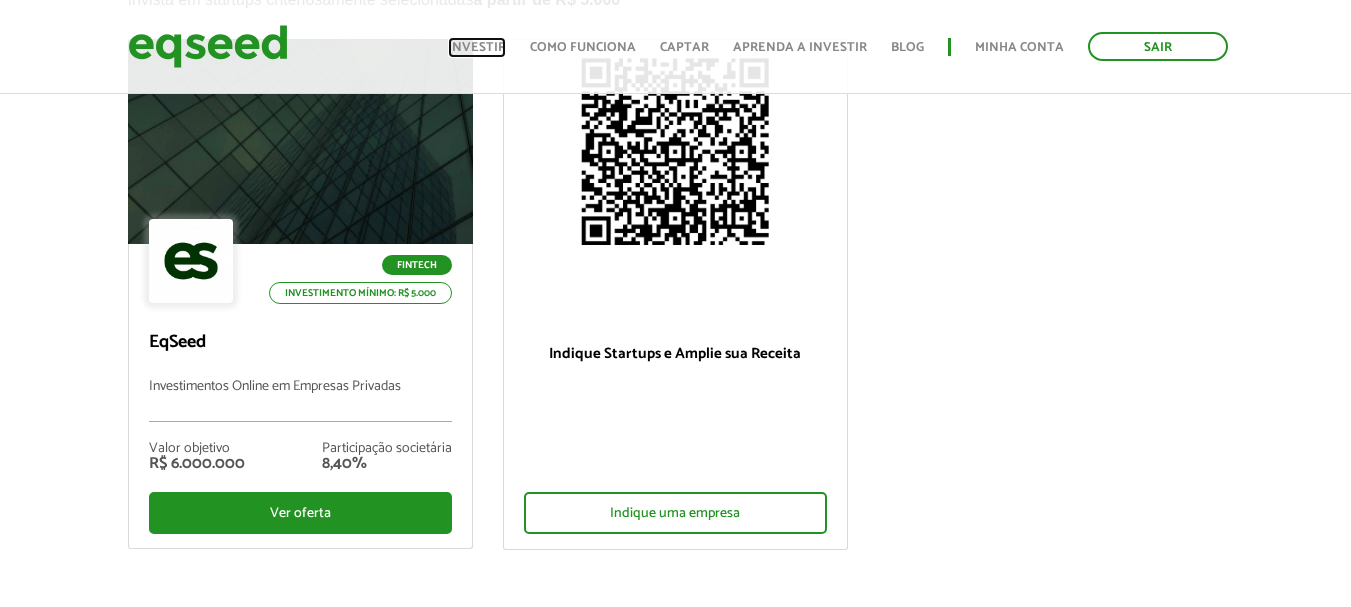 click on "Investir" at bounding box center [477, 47] 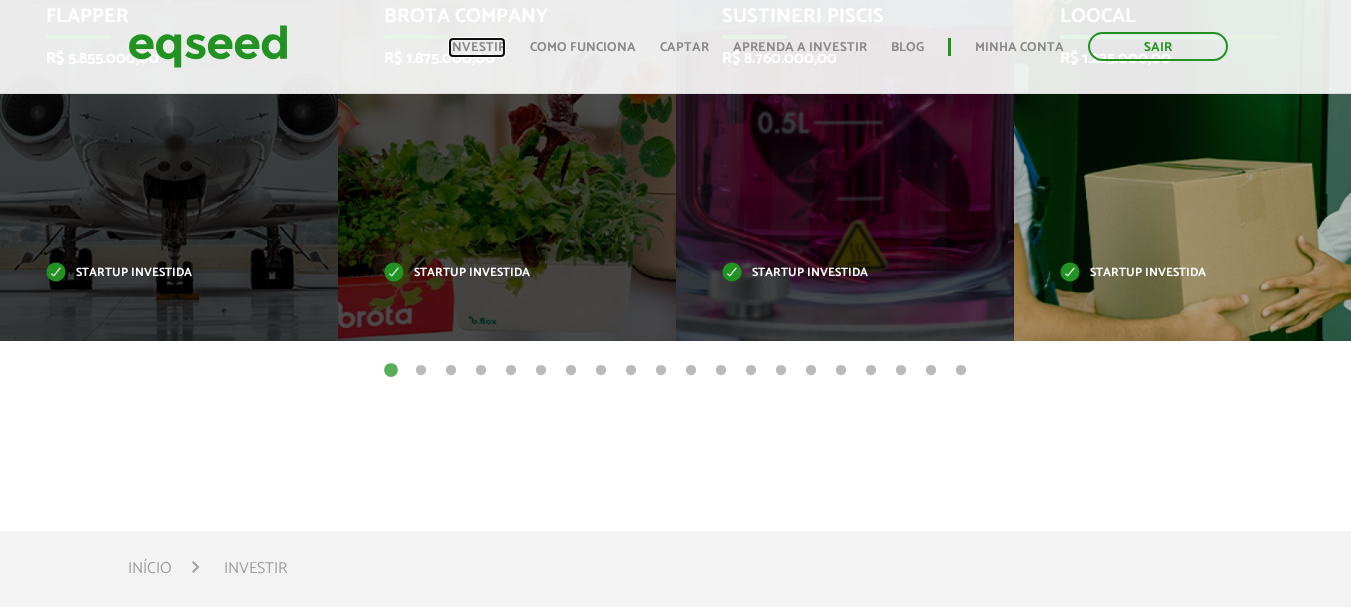 scroll, scrollTop: 800, scrollLeft: 0, axis: vertical 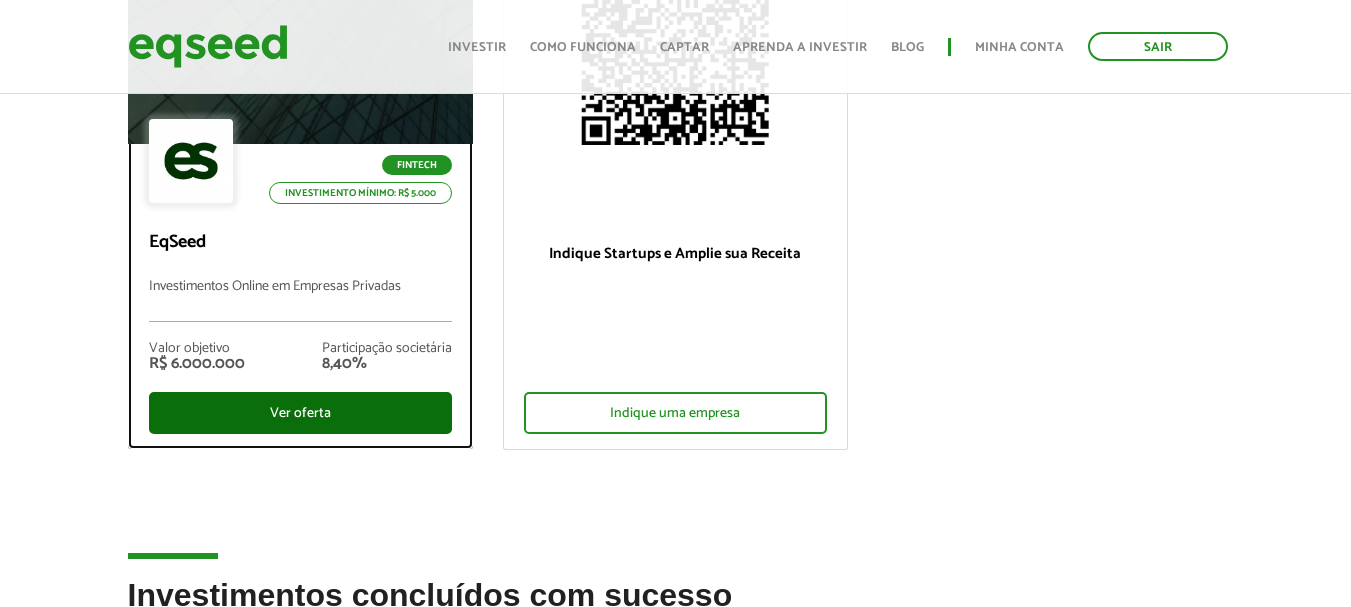 click on "Ver oferta" at bounding box center (300, 413) 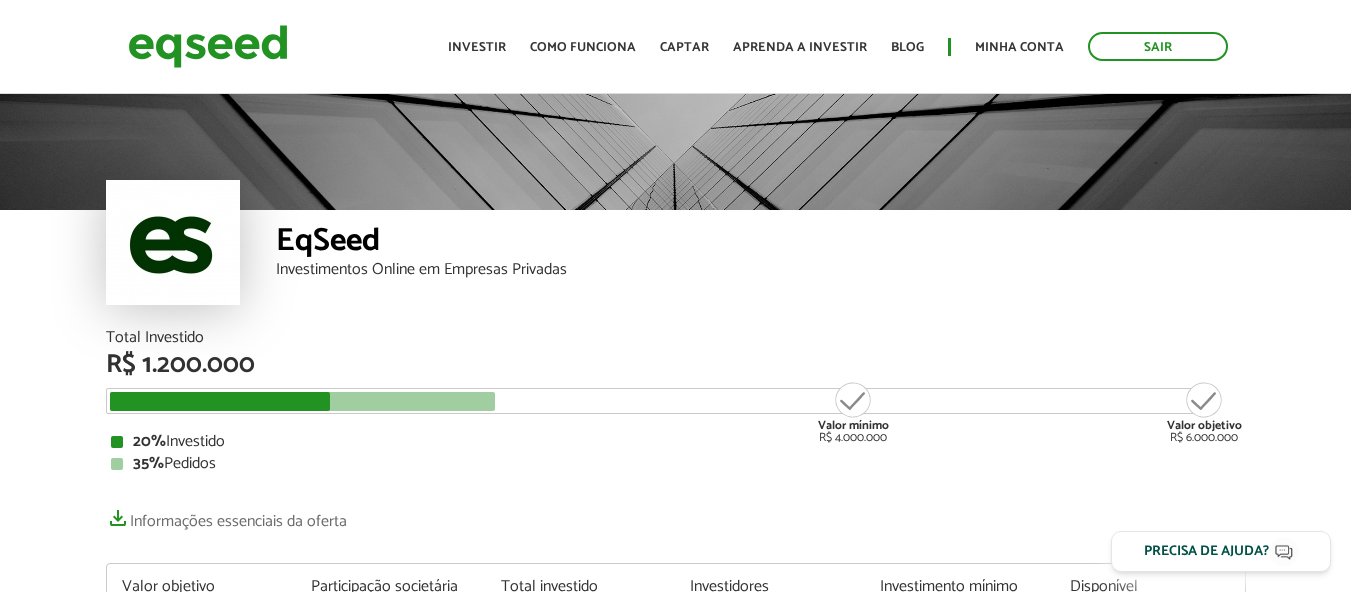 scroll, scrollTop: 0, scrollLeft: 0, axis: both 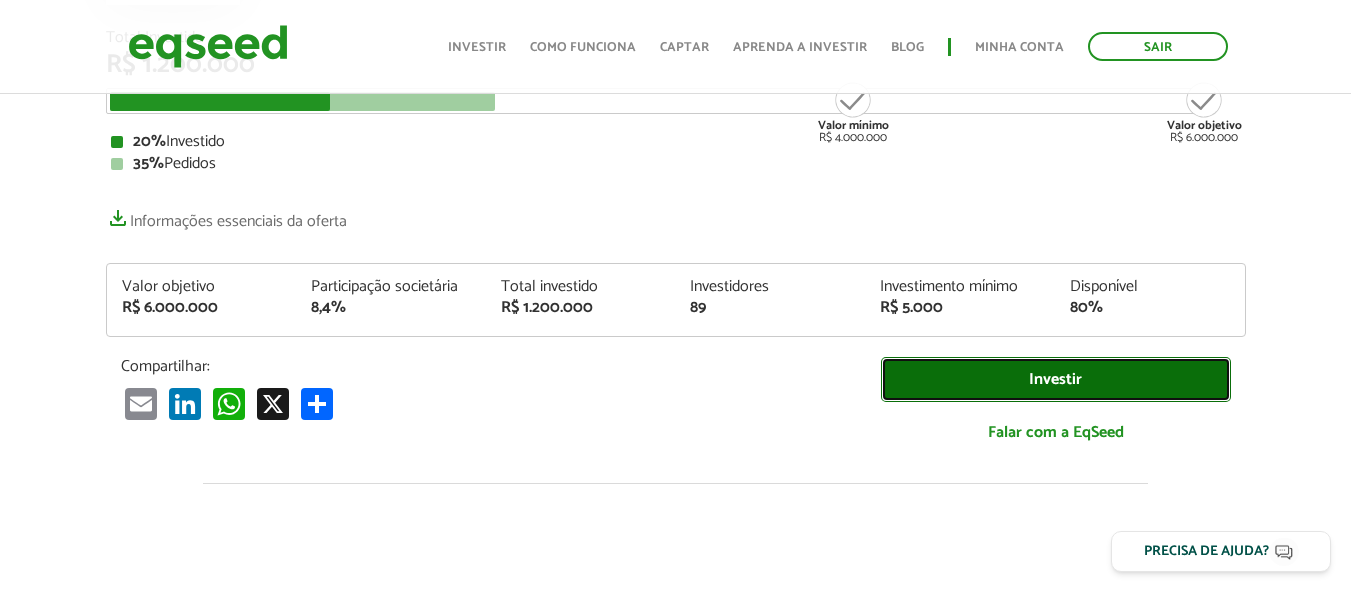 click on "Investir" at bounding box center [1056, 379] 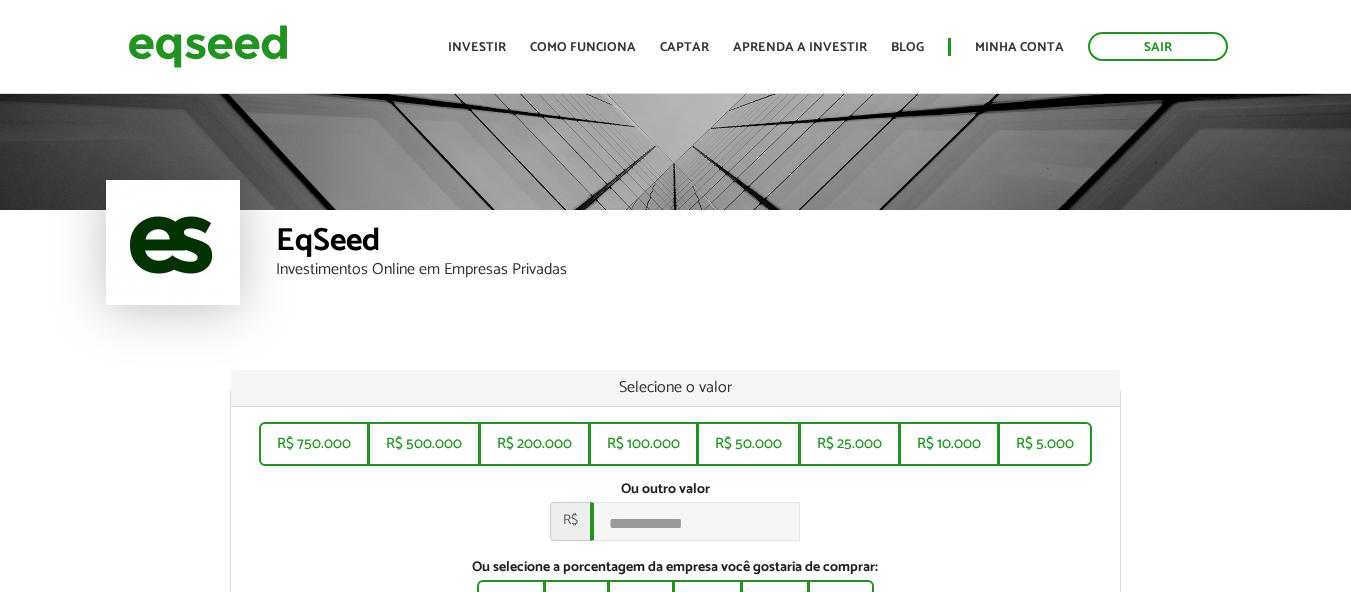 scroll, scrollTop: 0, scrollLeft: 0, axis: both 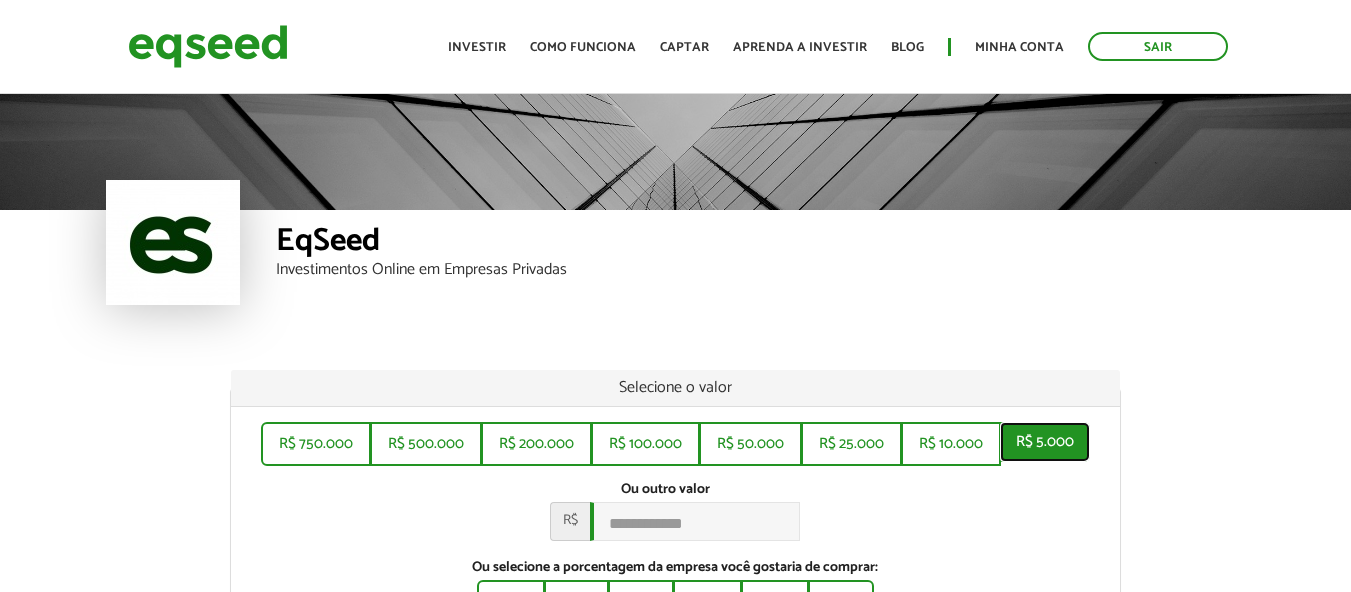 click on "R$ 5.000" at bounding box center [1045, 442] 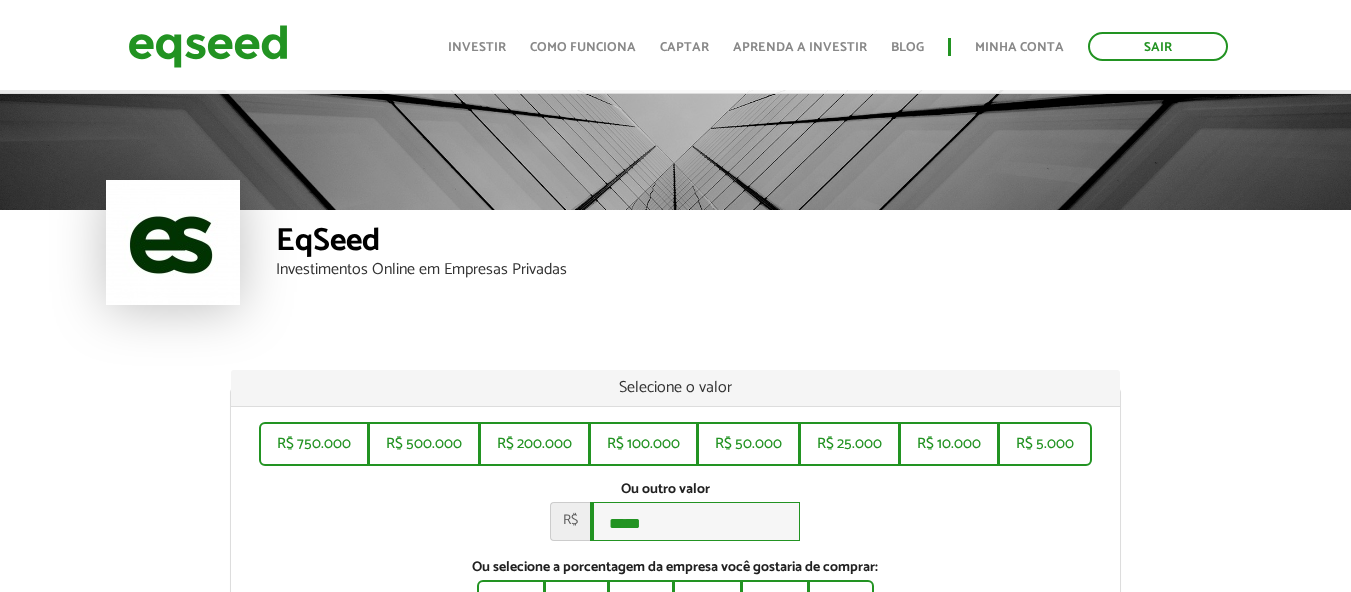 scroll, scrollTop: 400, scrollLeft: 0, axis: vertical 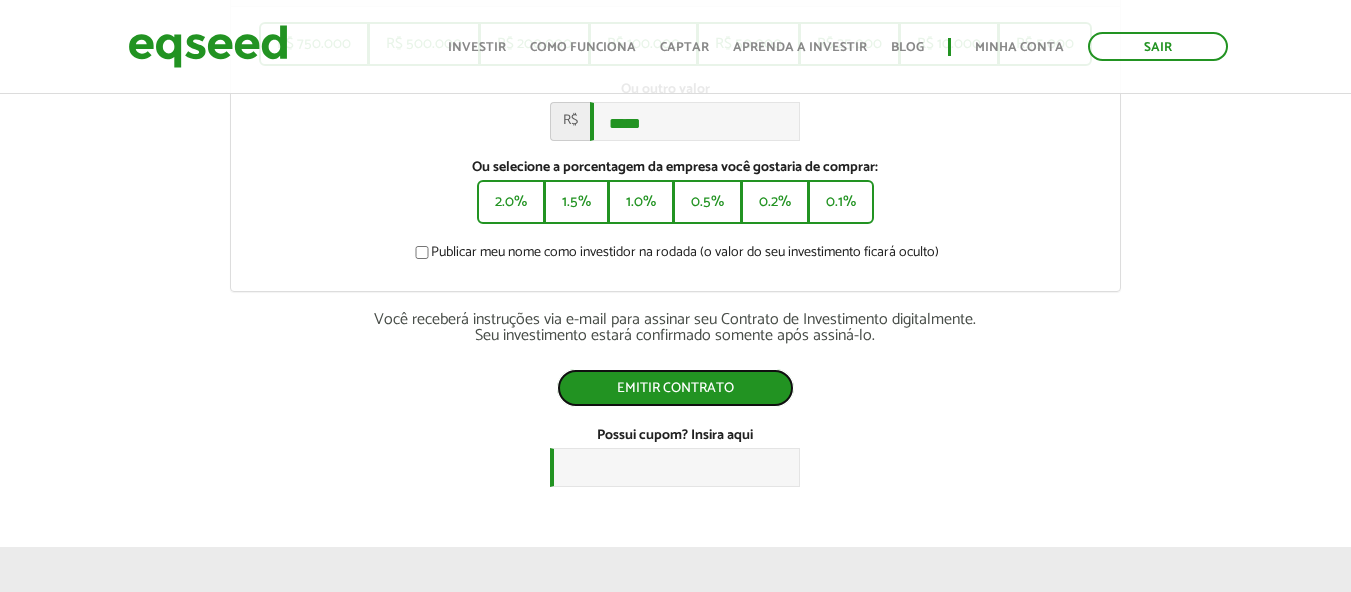click on "Emitir contrato" at bounding box center [675, 388] 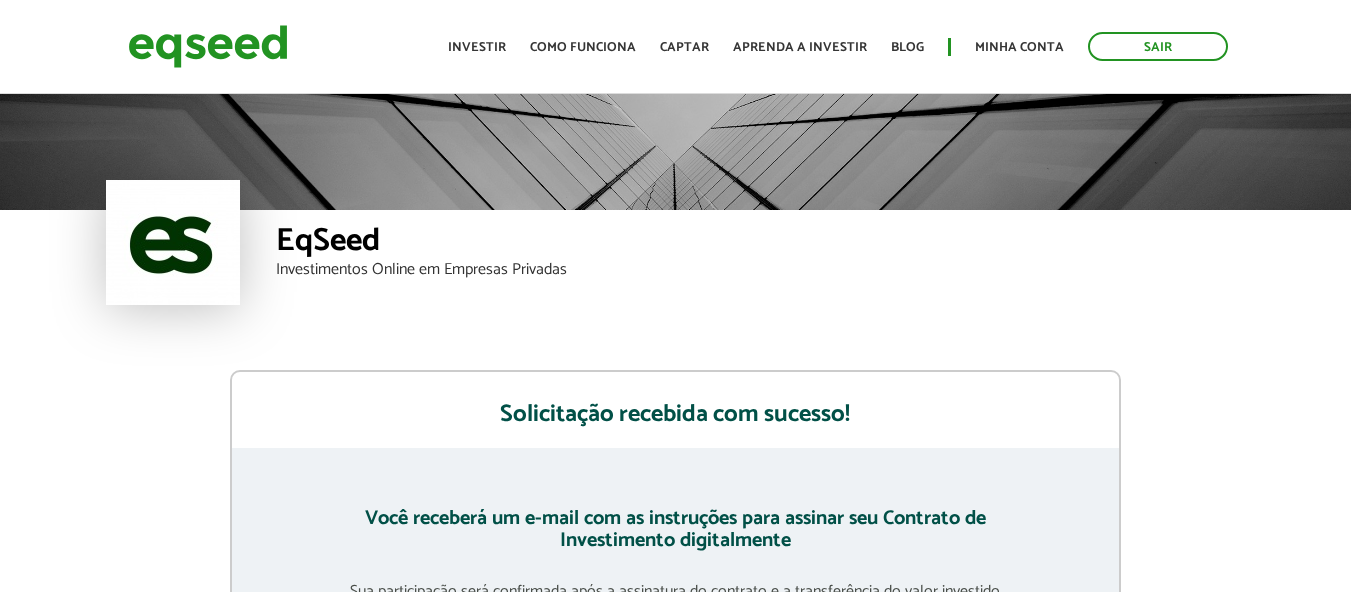 scroll, scrollTop: 0, scrollLeft: 0, axis: both 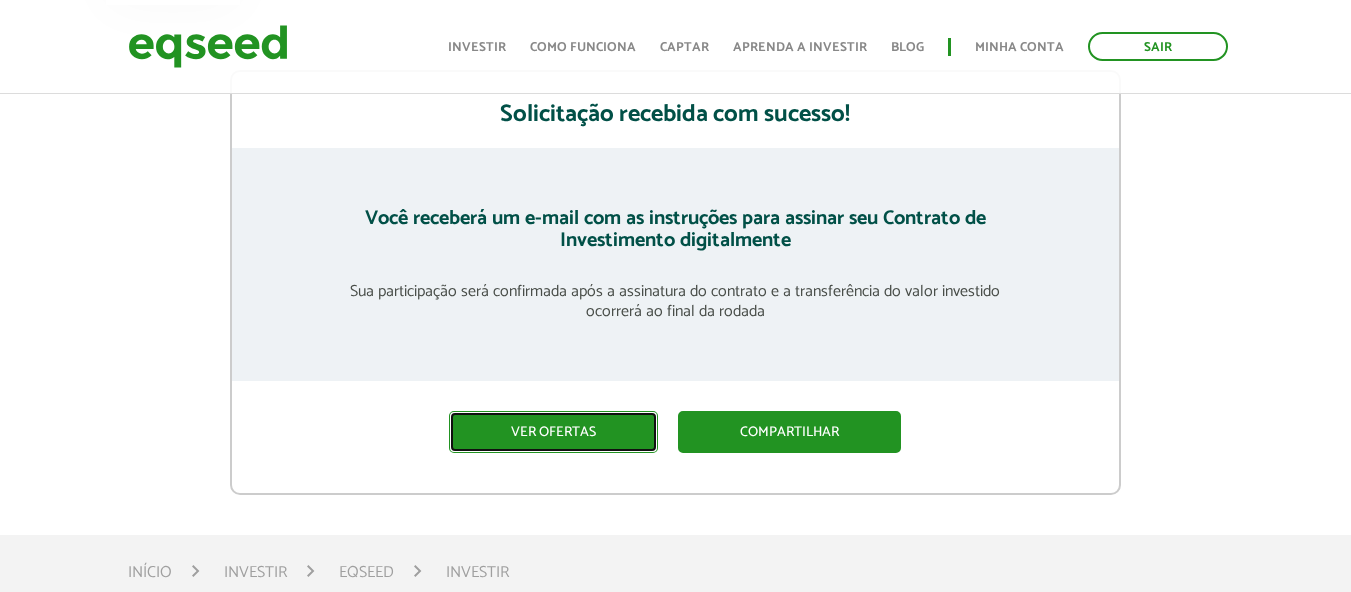 click on "Ver ofertas" at bounding box center (553, 432) 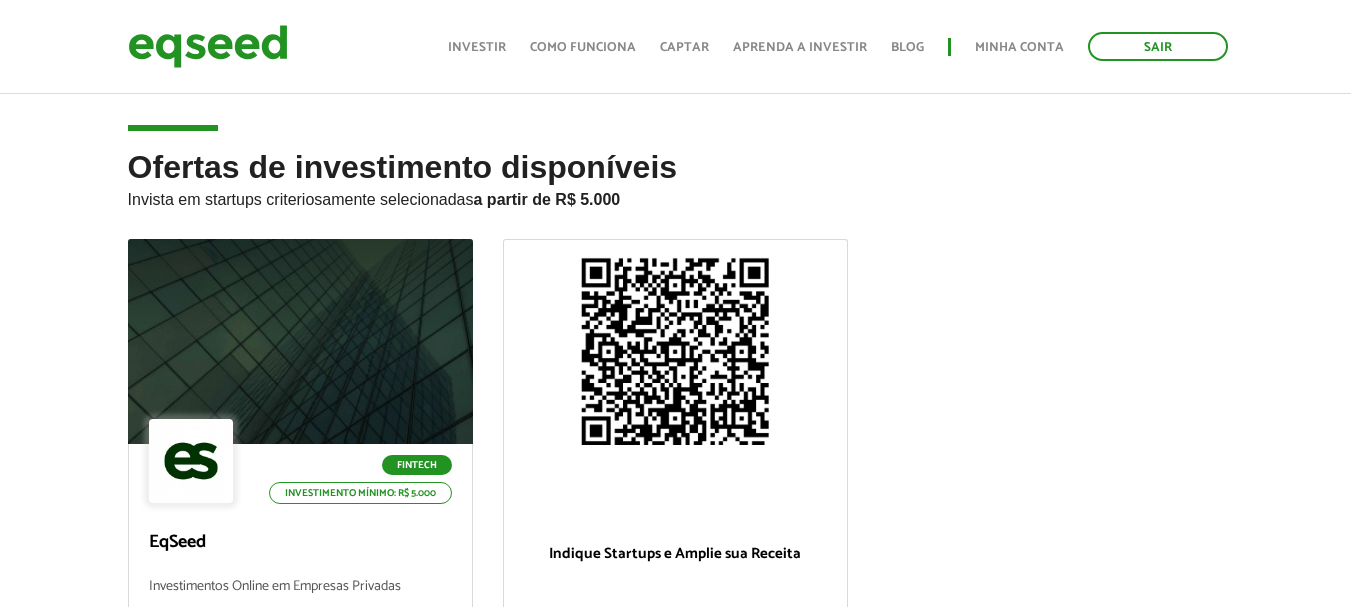 scroll, scrollTop: 500, scrollLeft: 0, axis: vertical 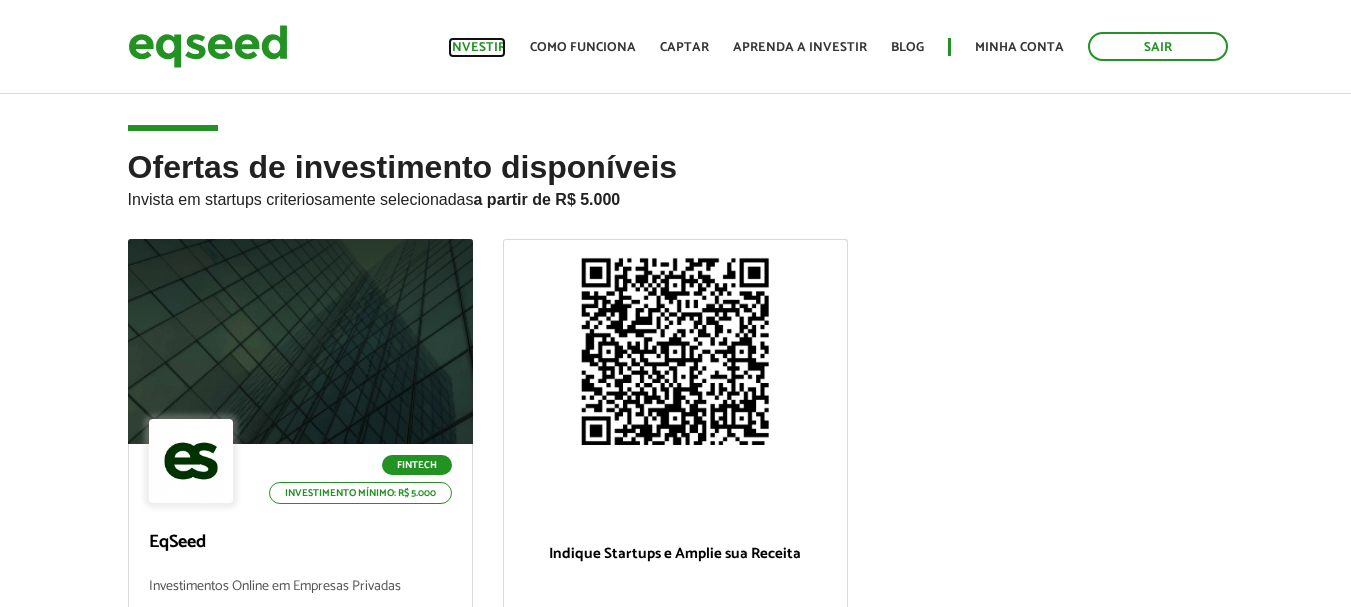 click on "Investir" at bounding box center [477, 47] 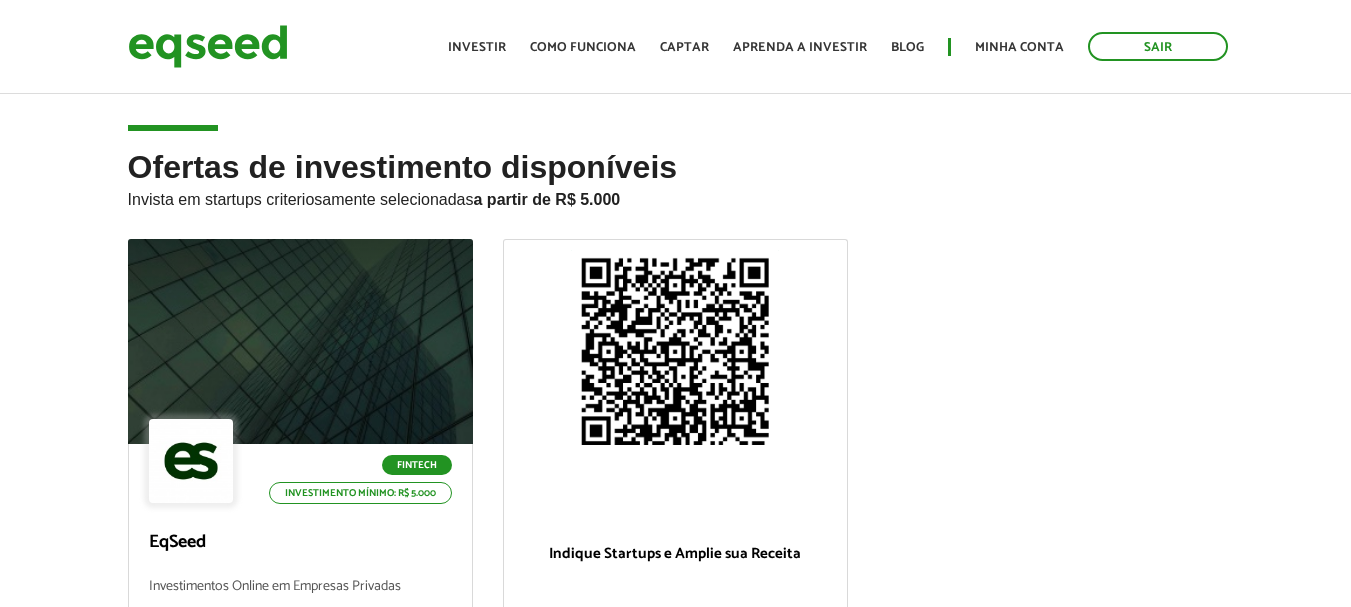 scroll, scrollTop: 0, scrollLeft: 0, axis: both 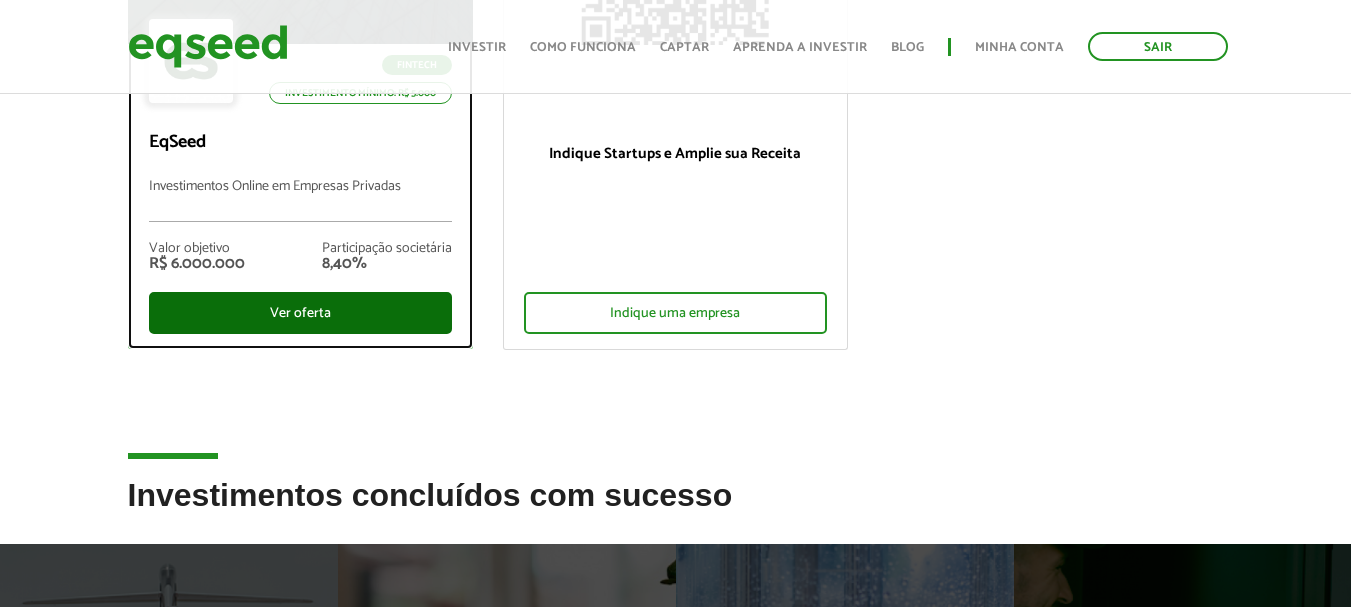click on "Ver oferta" at bounding box center [300, 313] 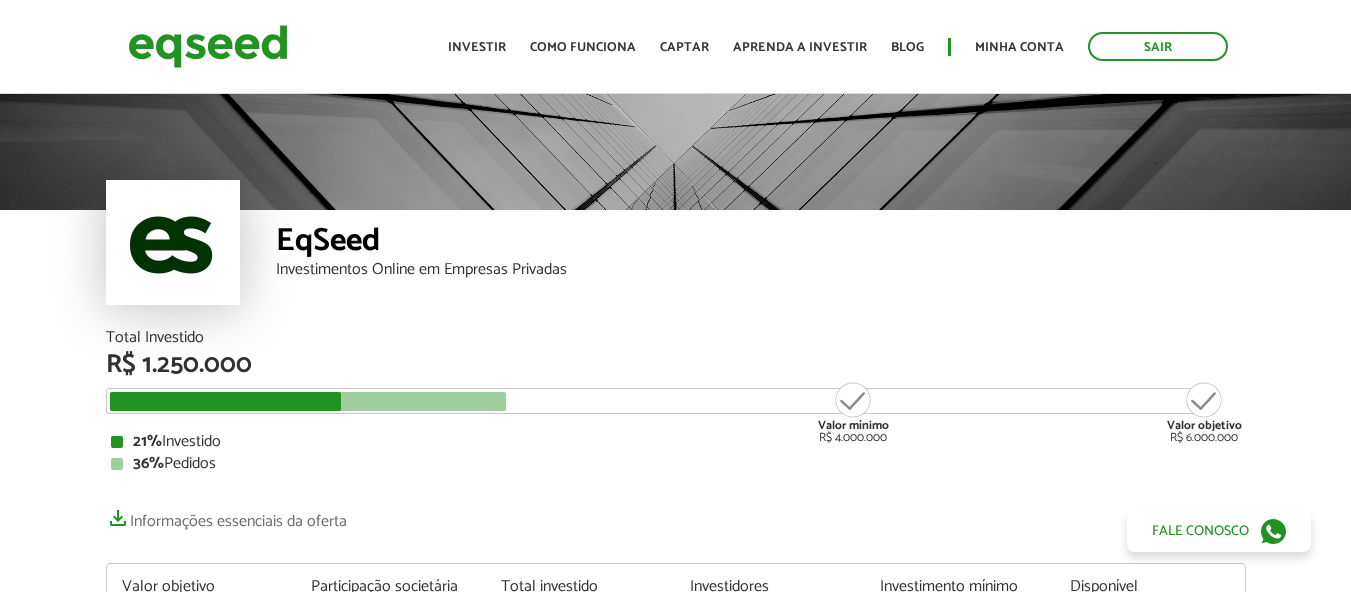 scroll, scrollTop: 0, scrollLeft: 0, axis: both 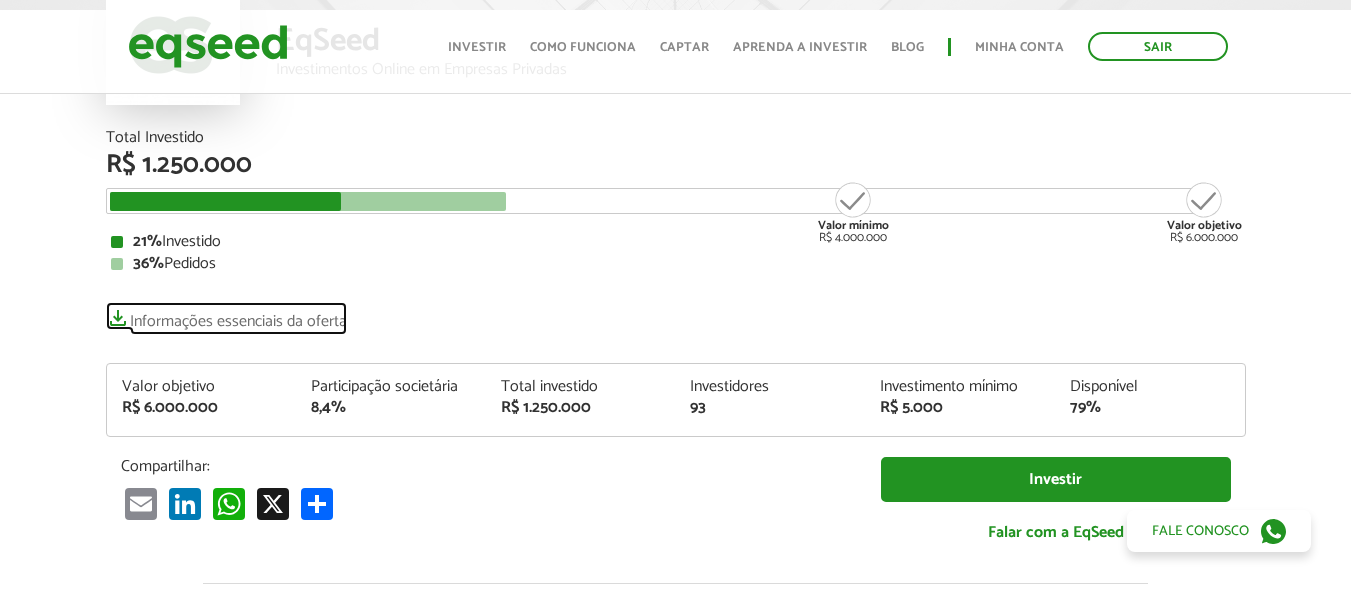 click on "Informações essenciais da oferta" at bounding box center [226, 316] 